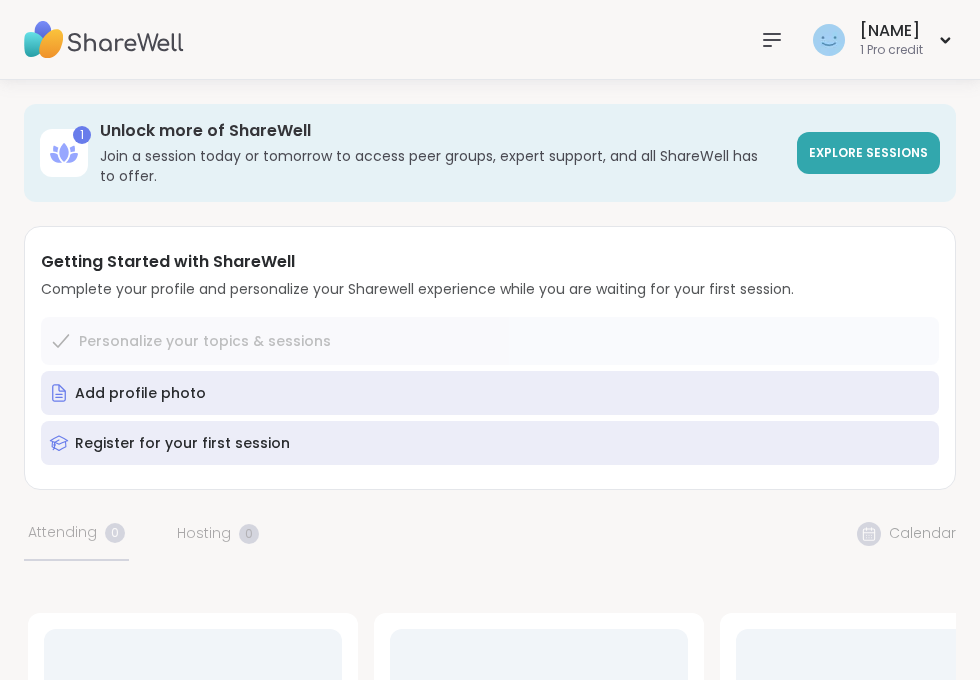 scroll, scrollTop: 0, scrollLeft: 0, axis: both 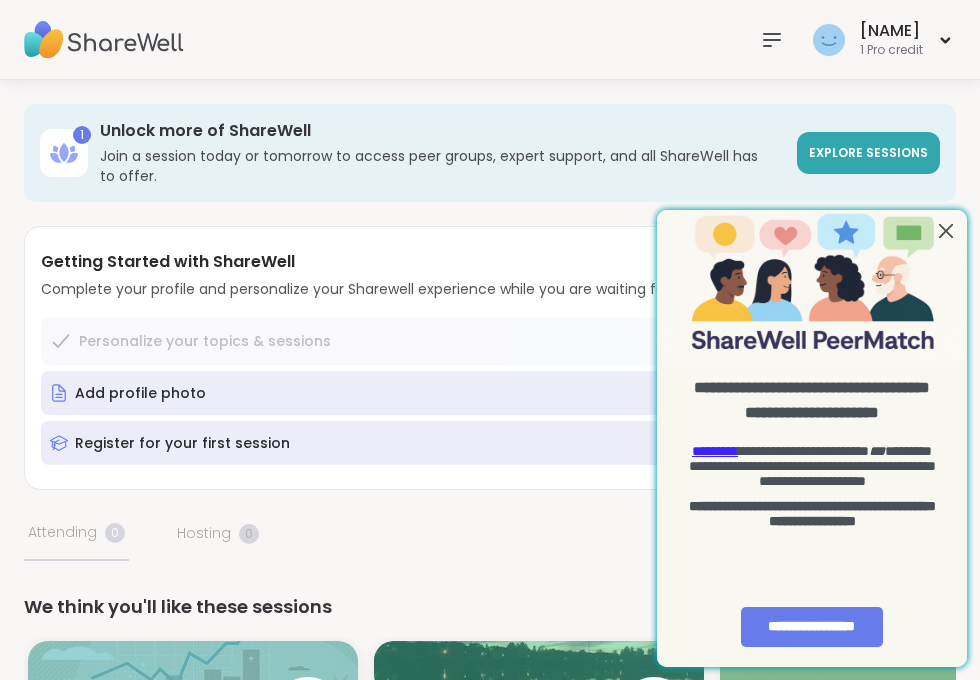click at bounding box center (946, 230) 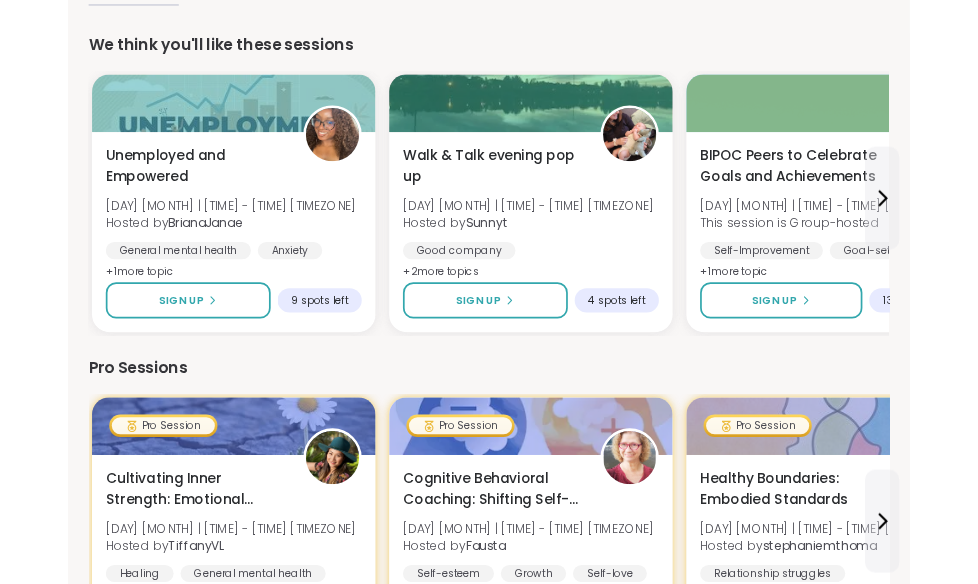 scroll, scrollTop: 0, scrollLeft: 0, axis: both 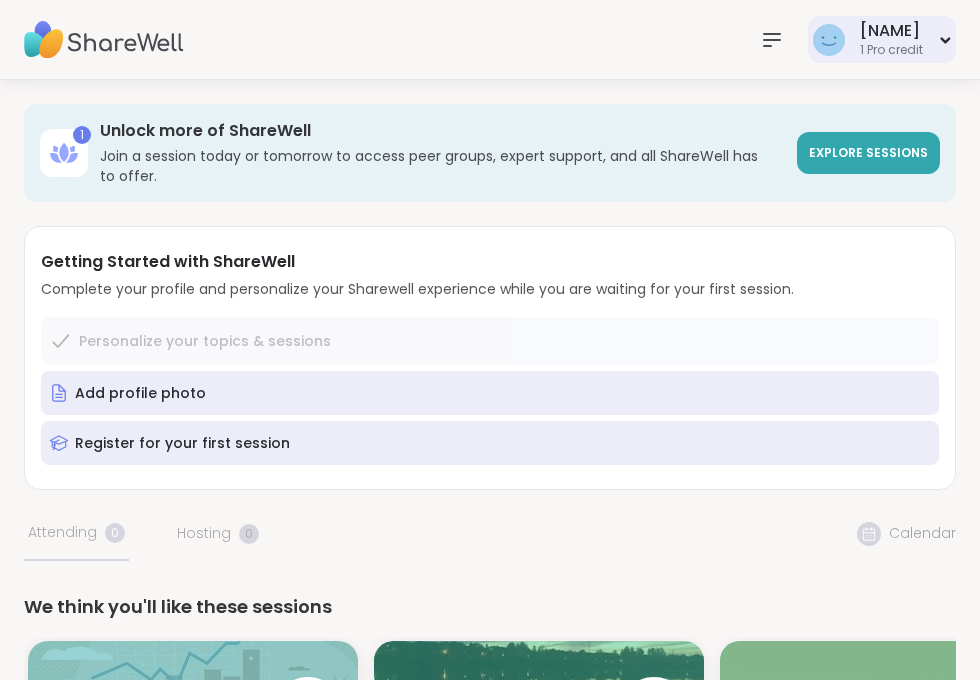 click on "[FIRST]" at bounding box center [891, 31] 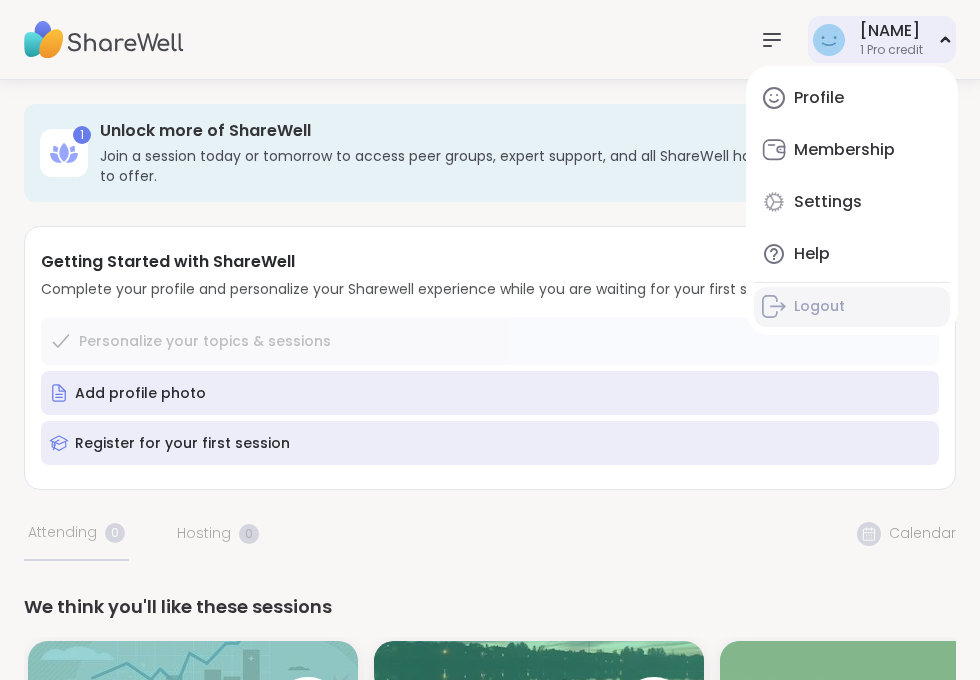 click on "Logout" at bounding box center (819, 307) 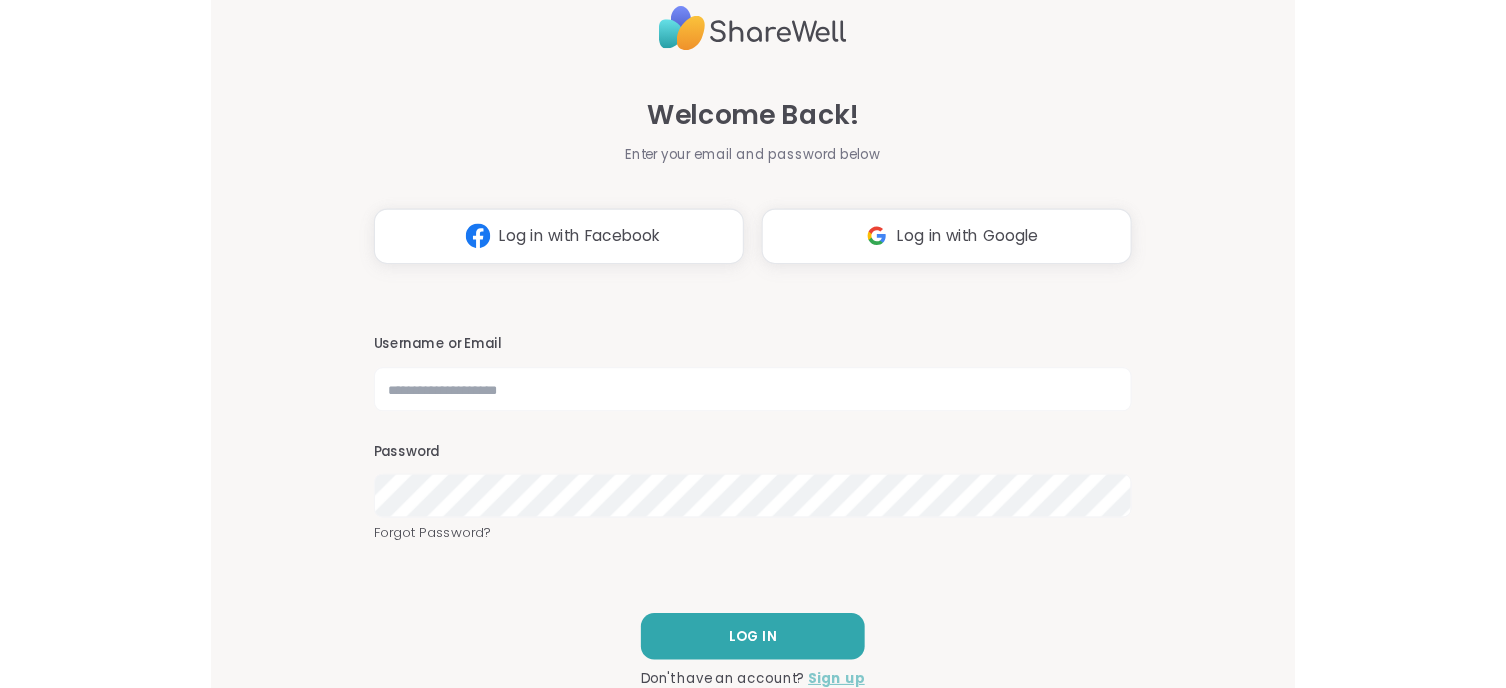 scroll, scrollTop: 0, scrollLeft: 0, axis: both 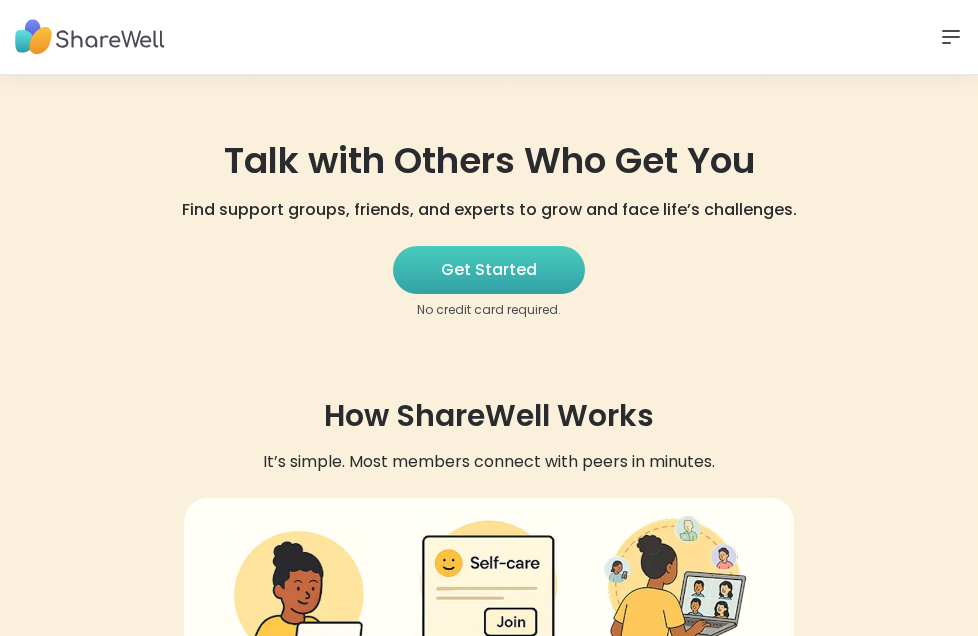 click on "Get Started" at bounding box center [489, 270] 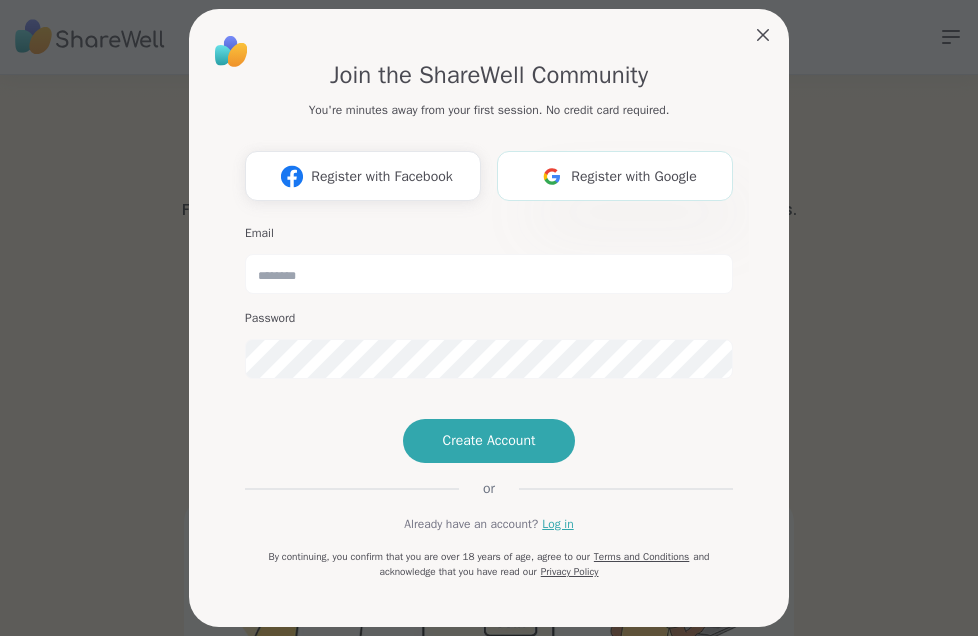 click on "Register with Google" at bounding box center (634, 176) 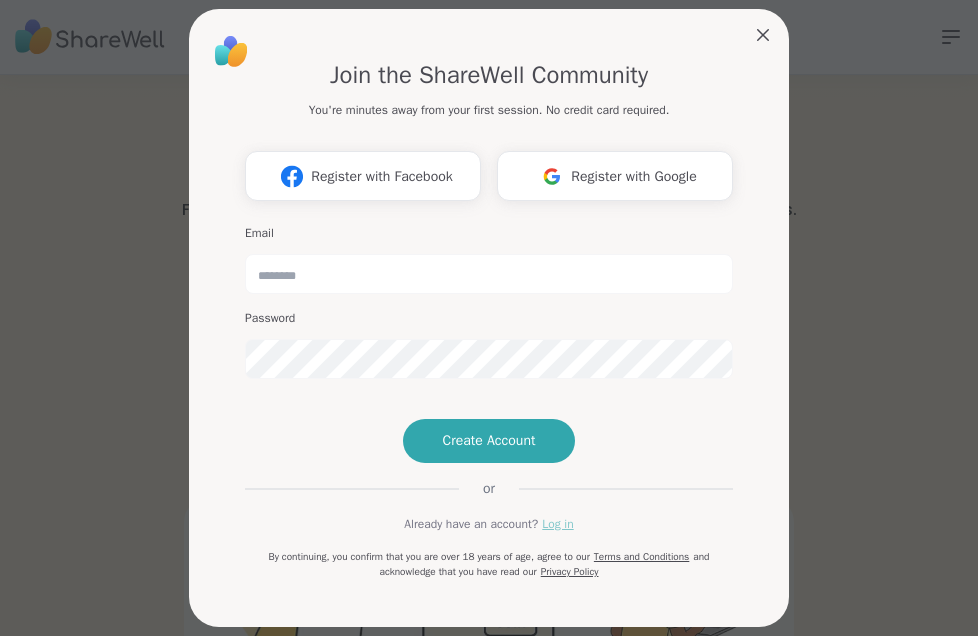 click on "Log in" at bounding box center [557, 524] 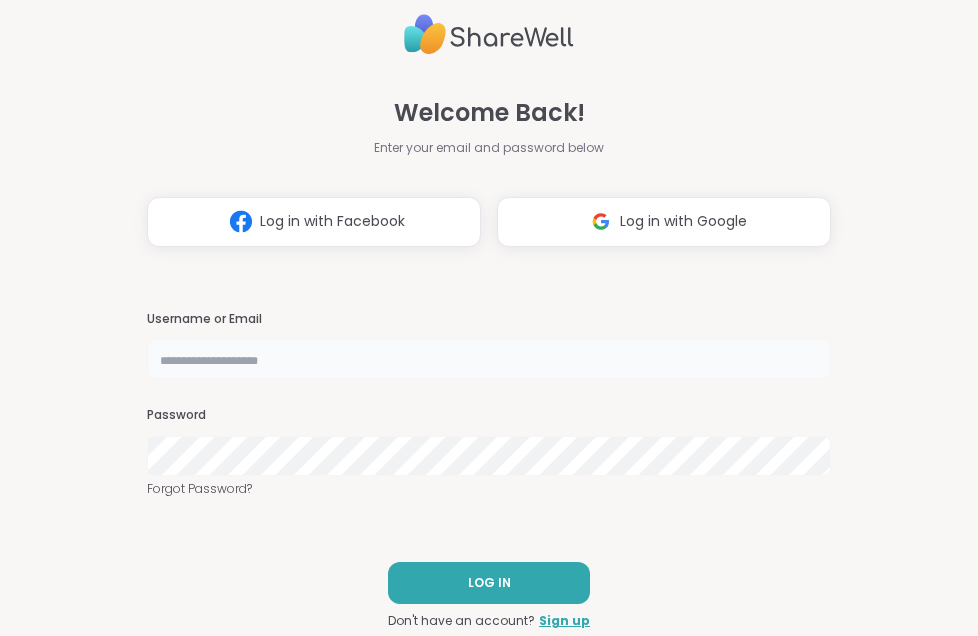 click at bounding box center [489, 359] 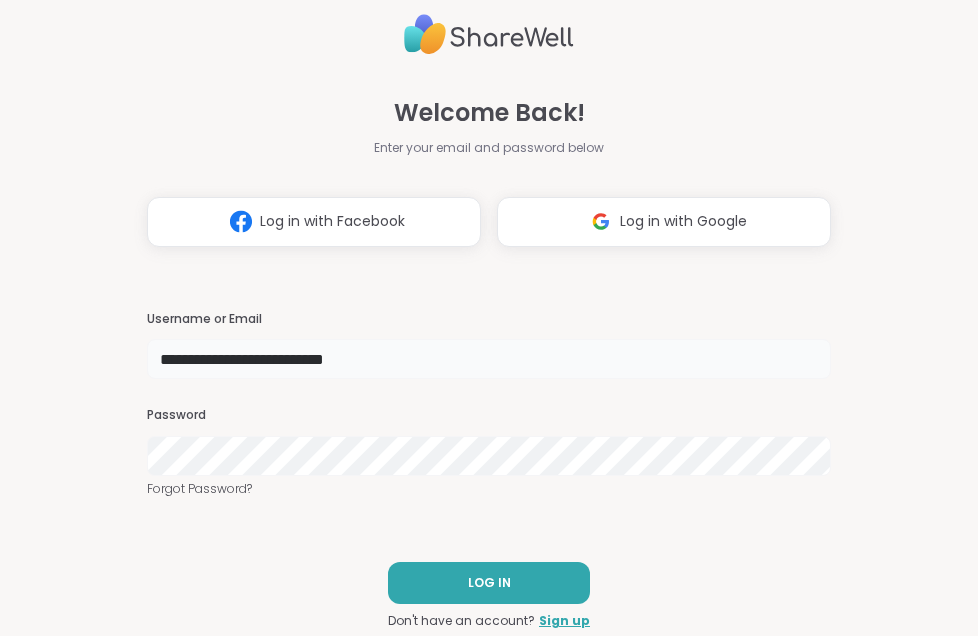 type on "**********" 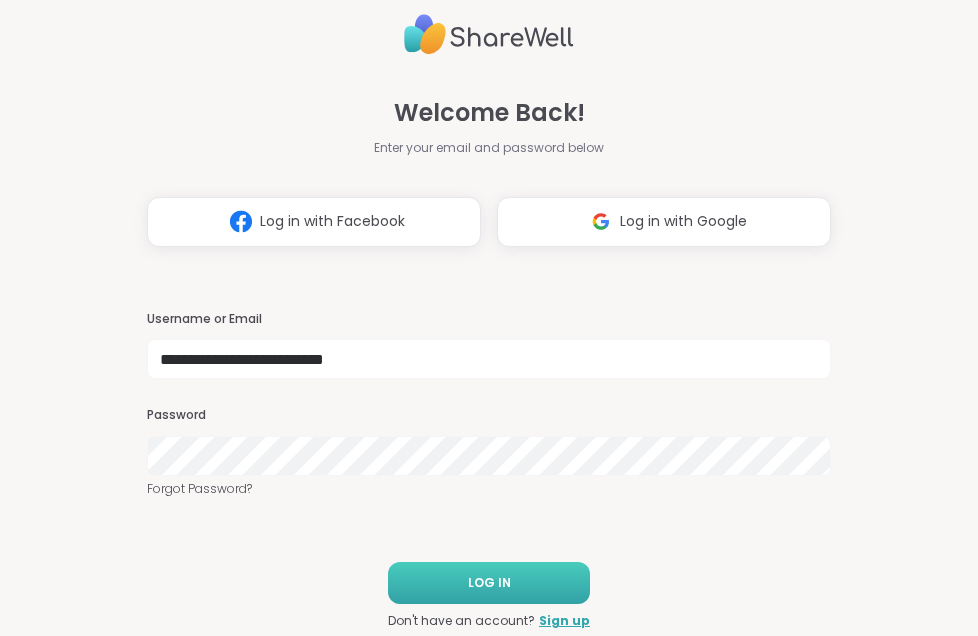 click on "LOG IN" at bounding box center [489, 583] 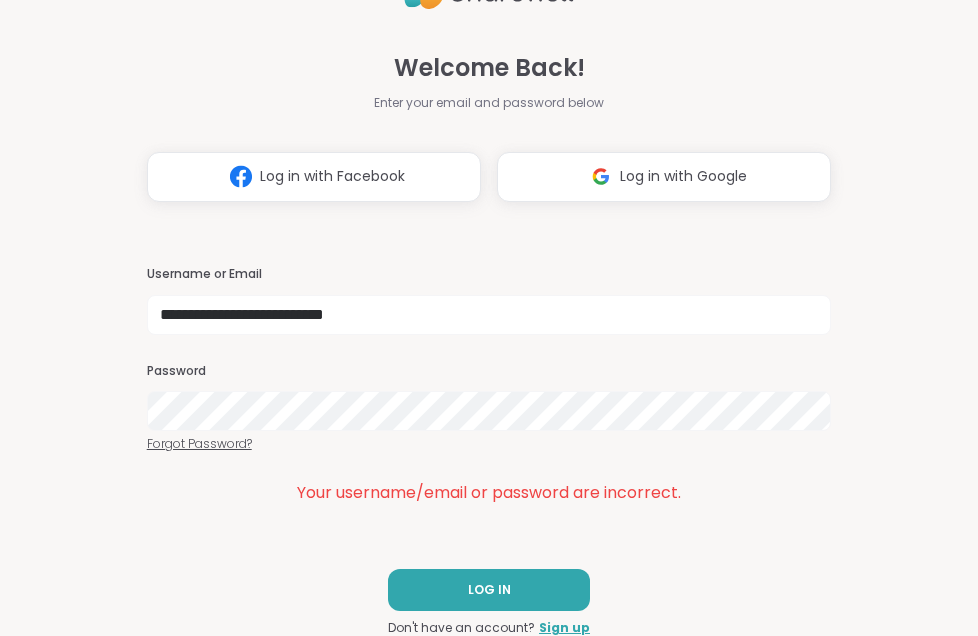 scroll, scrollTop: 40, scrollLeft: 0, axis: vertical 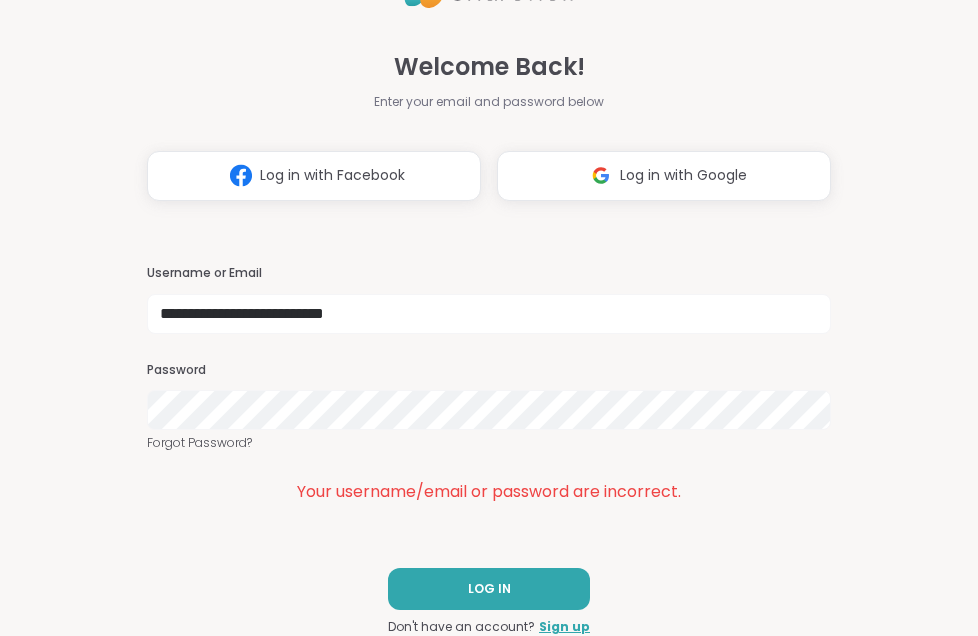 click on "**********" at bounding box center (489, 298) 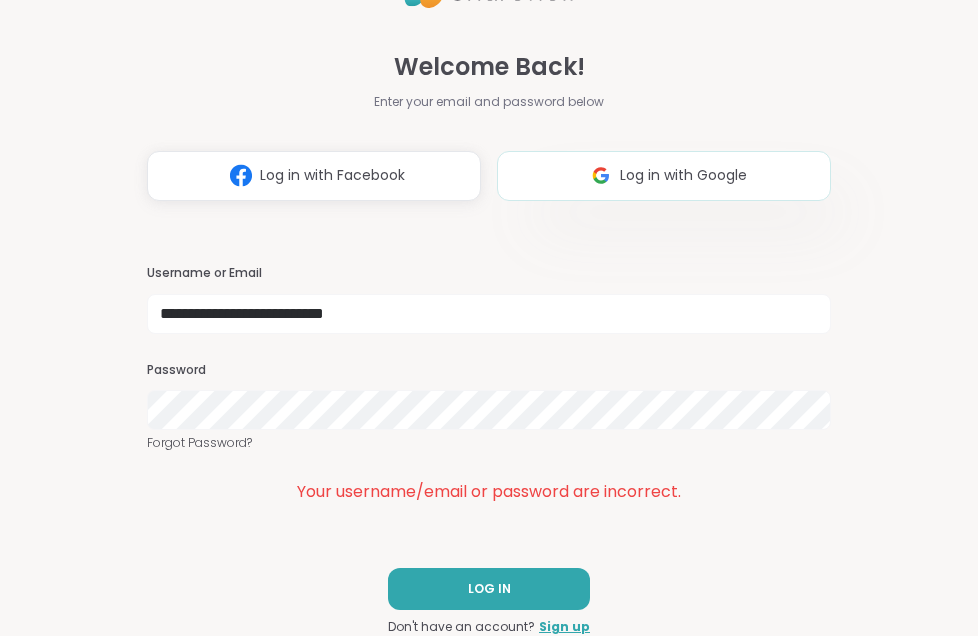 click at bounding box center (601, 175) 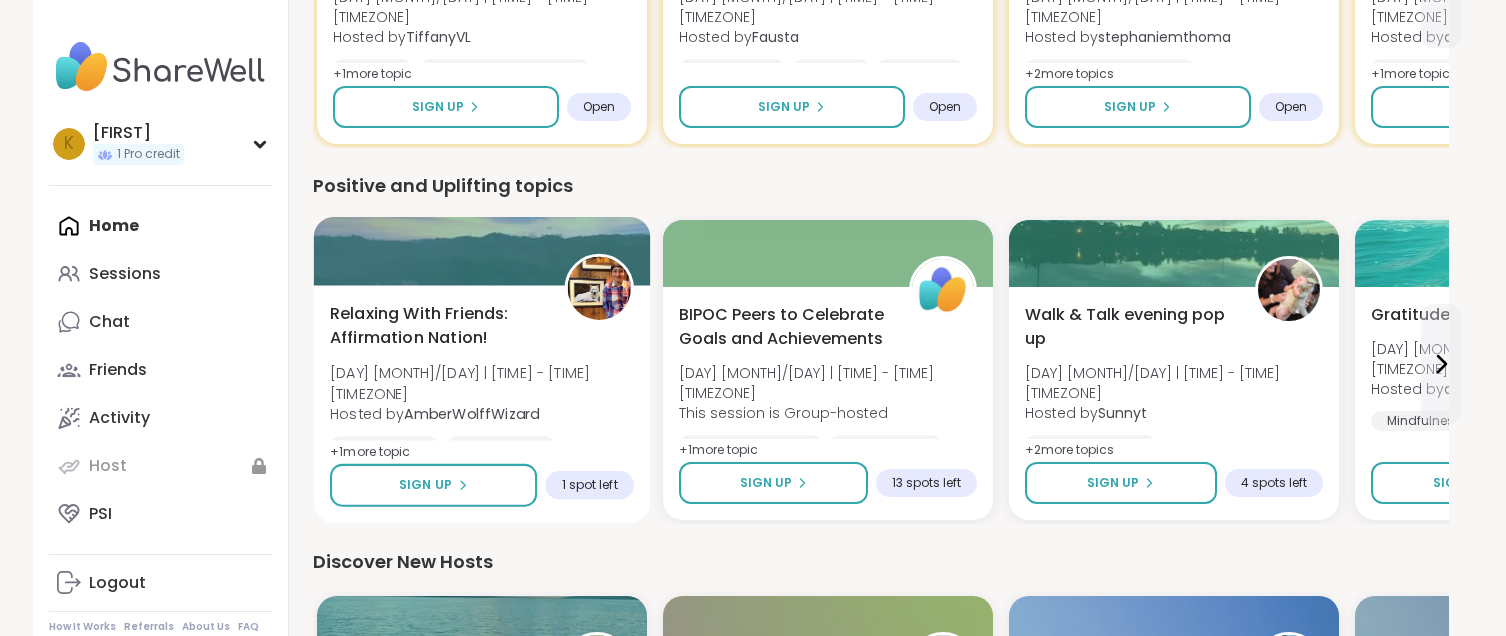 scroll, scrollTop: 1082, scrollLeft: 0, axis: vertical 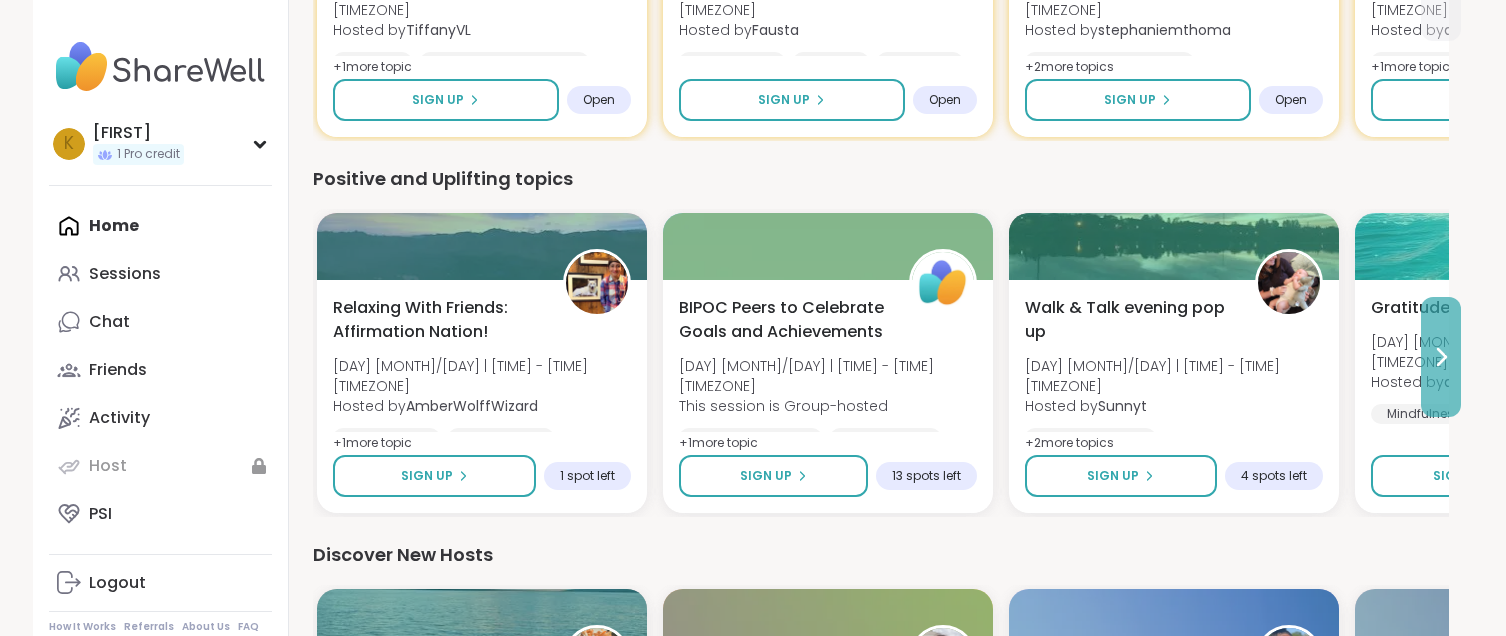 click 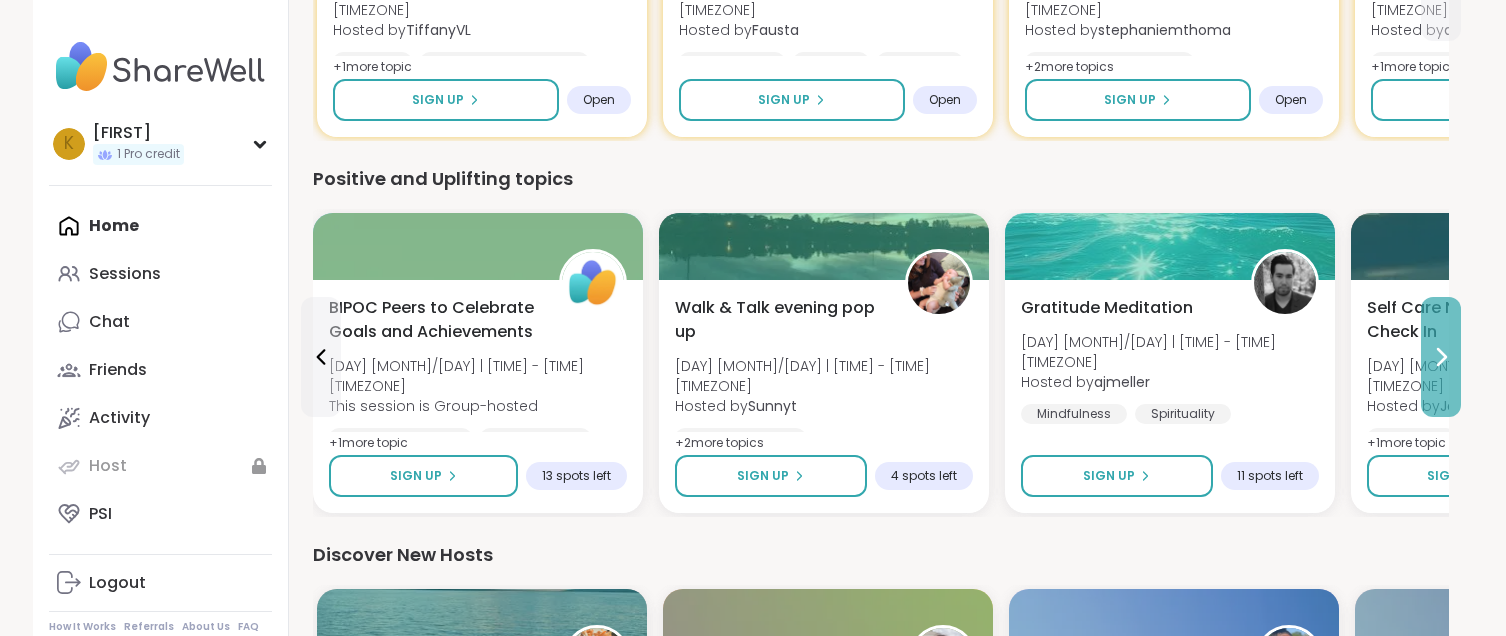 click 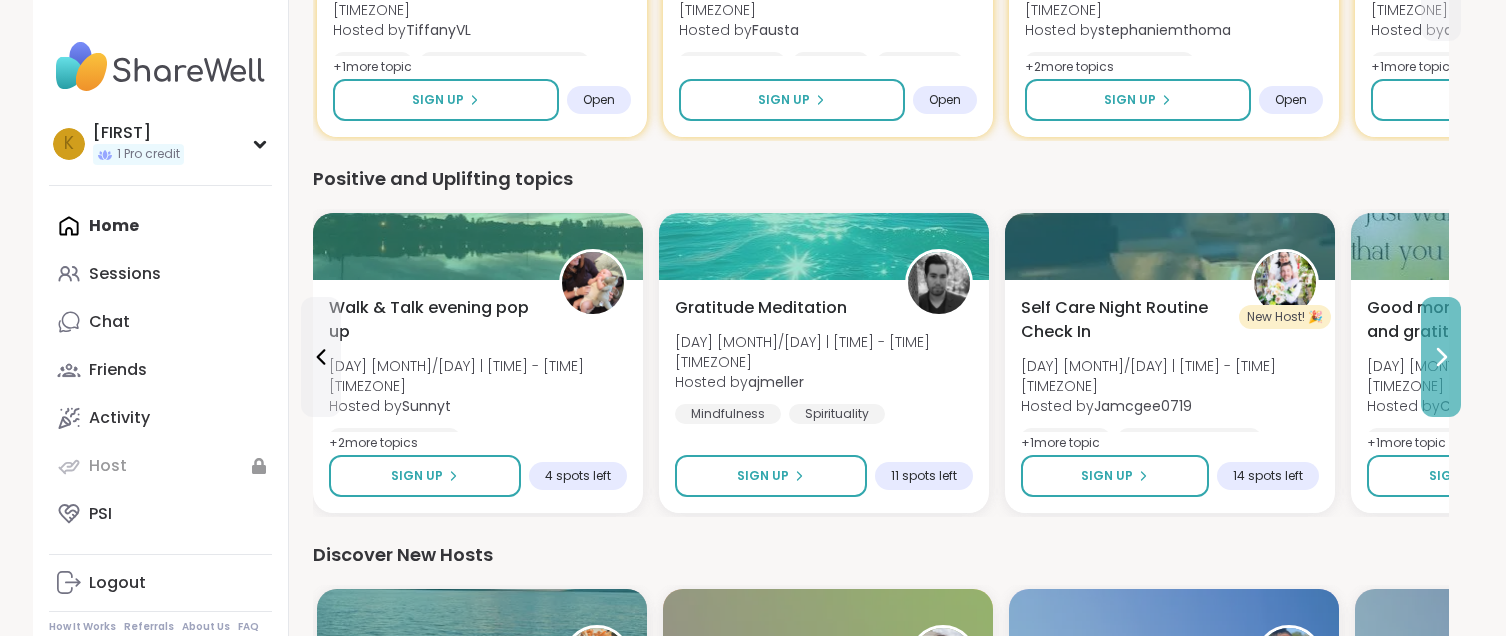 click at bounding box center [1441, 357] 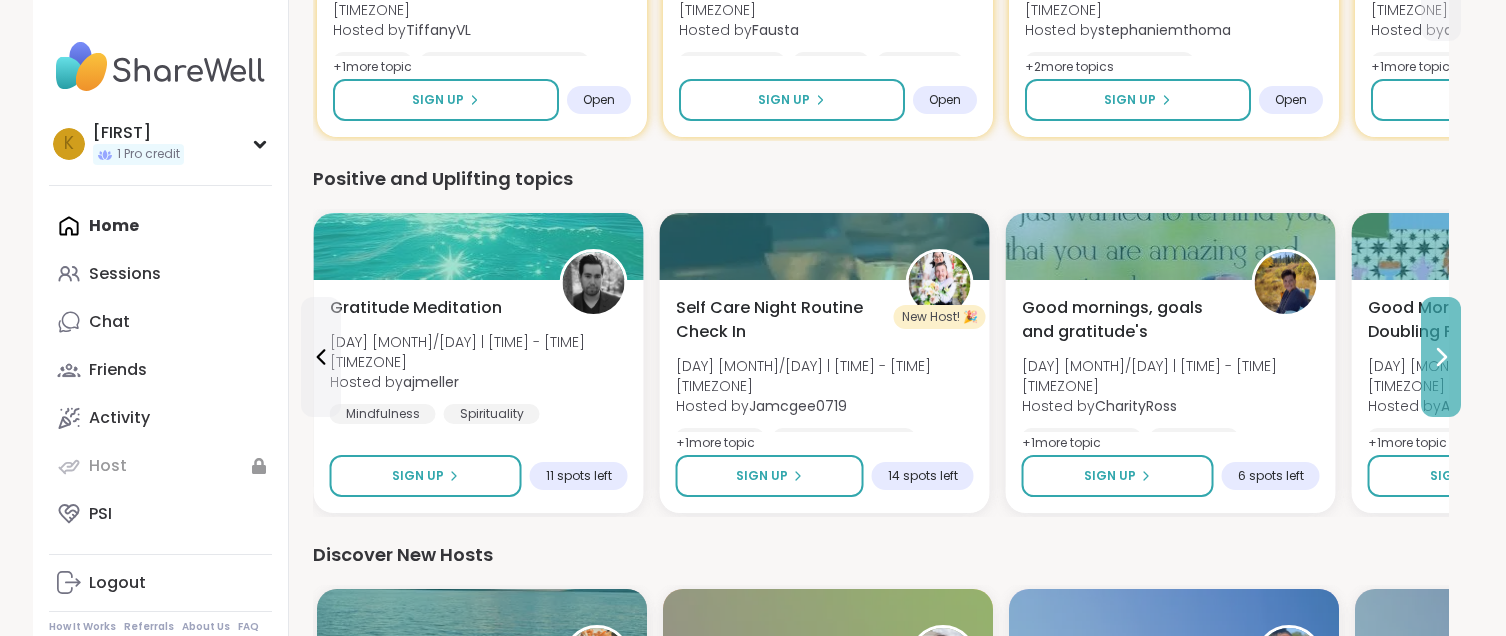 click at bounding box center [1441, 357] 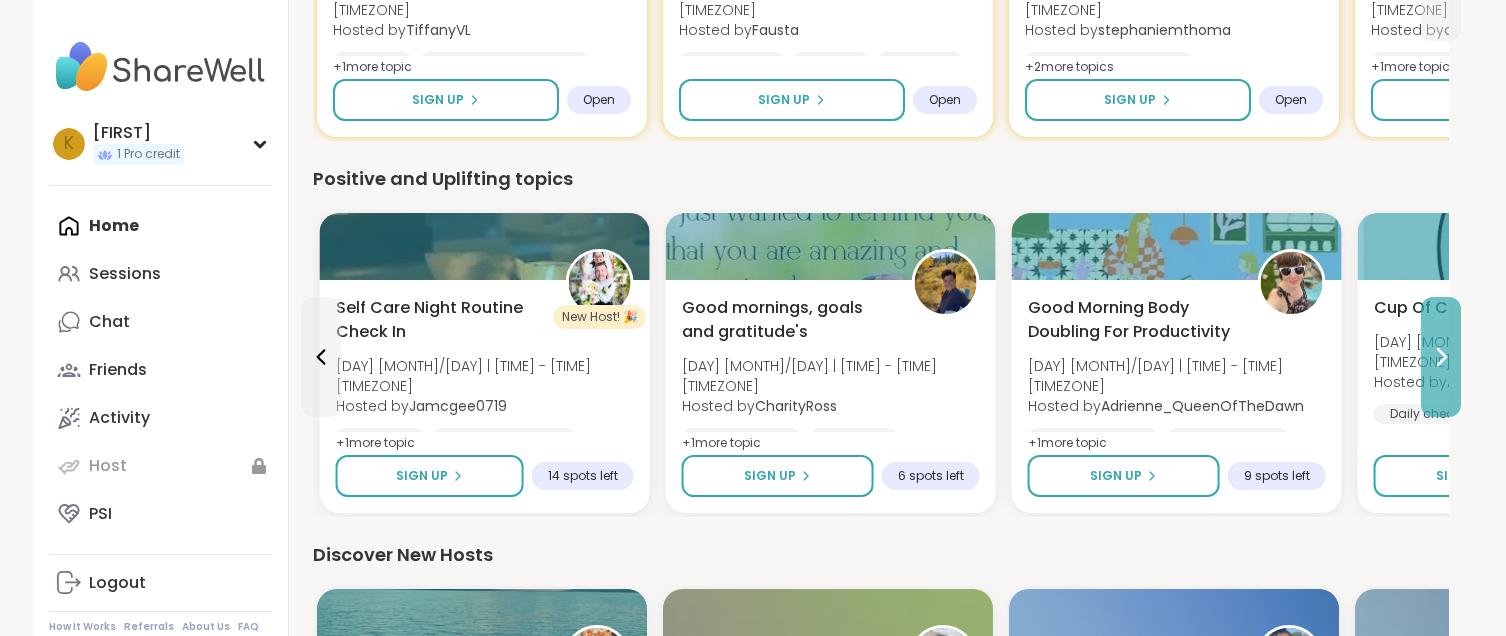 click at bounding box center [1441, 357] 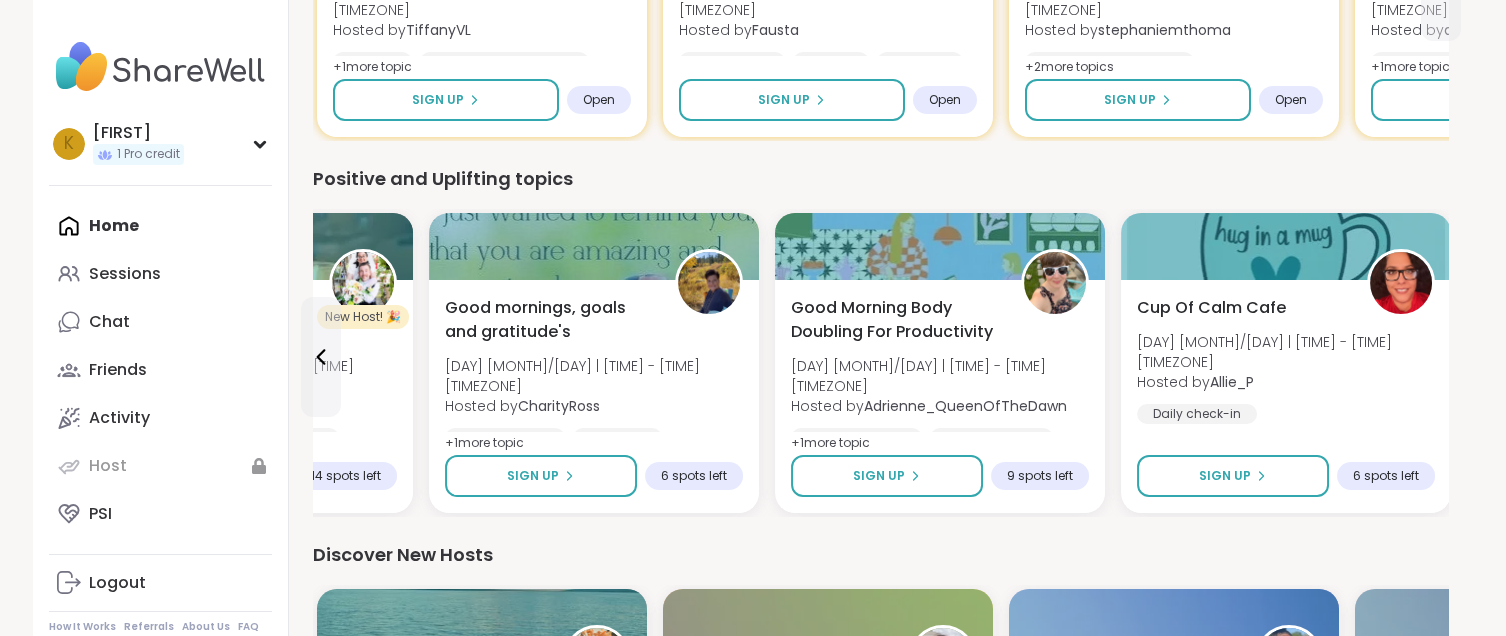 click on "[BRAND] [BRAND] [DAY] [MONTH]/[DAY] | [TIME] - [TIME] [TIMEZONE] Hosted by [FIRST]_[LAST] Daily check-in Sign Up 6 spots left" at bounding box center (1286, 396) 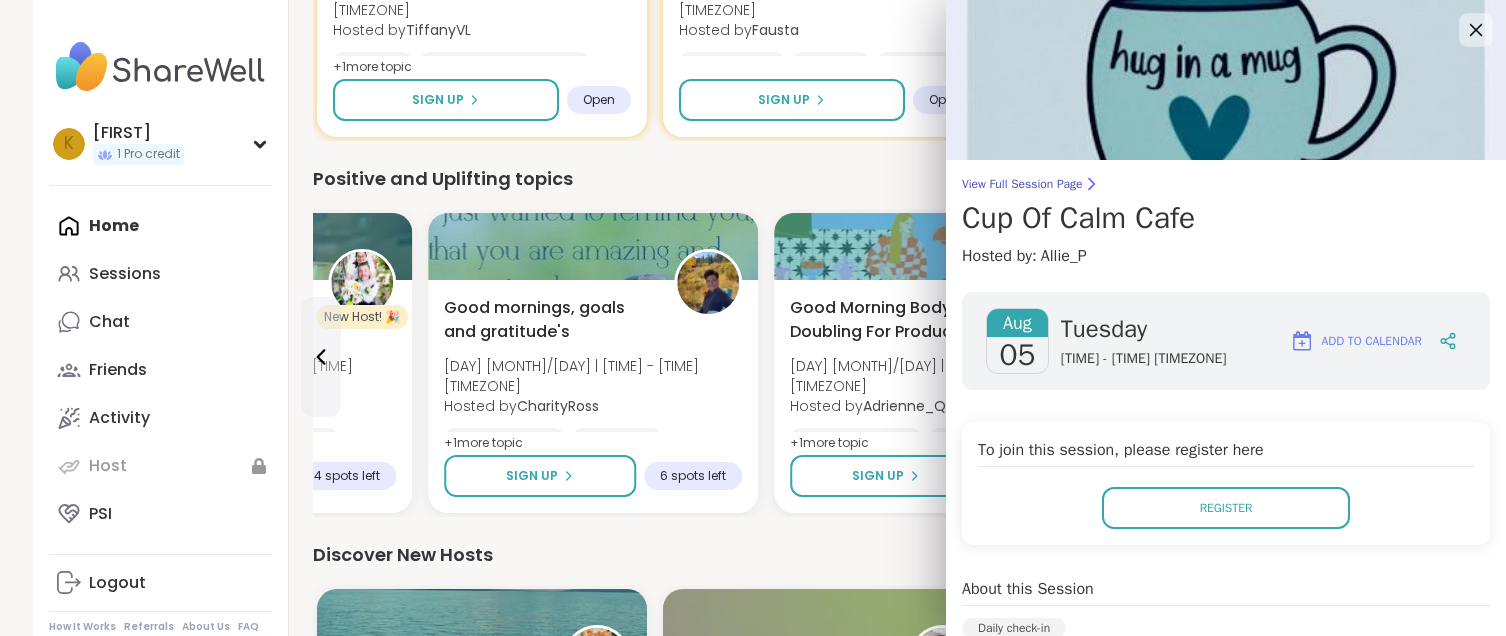click 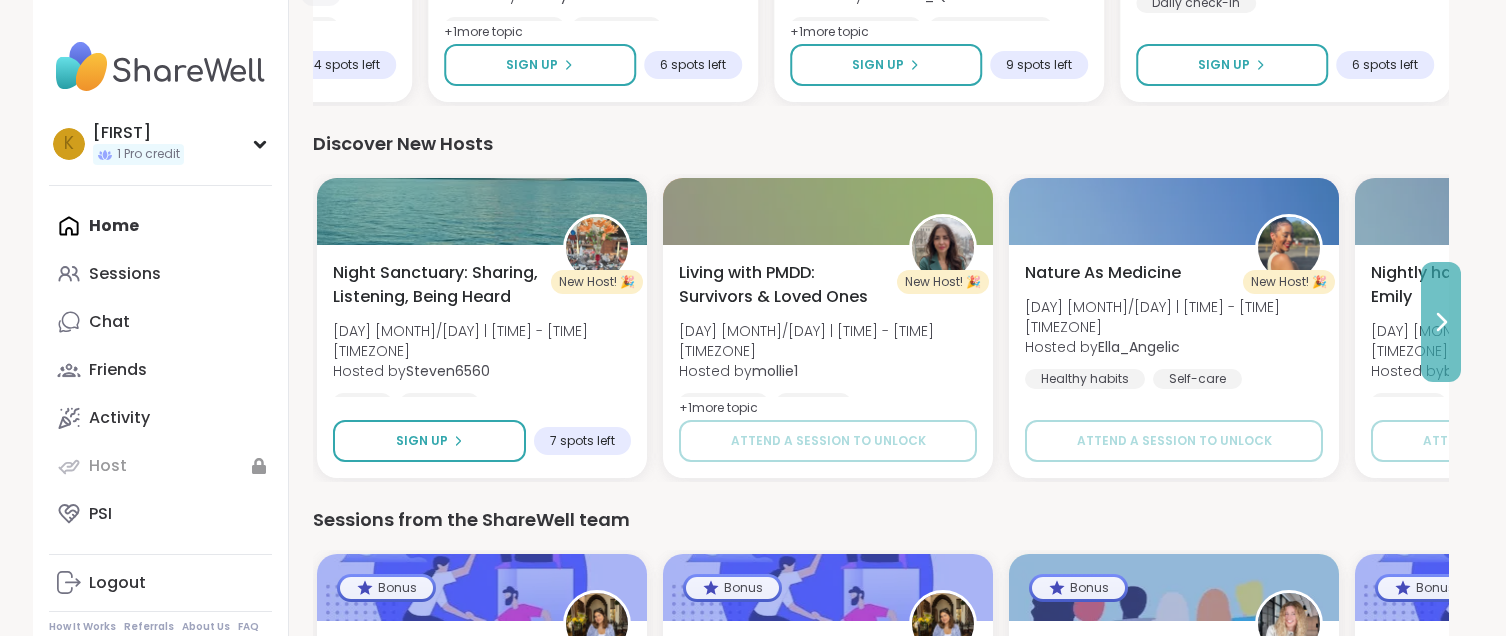scroll, scrollTop: 1509, scrollLeft: 0, axis: vertical 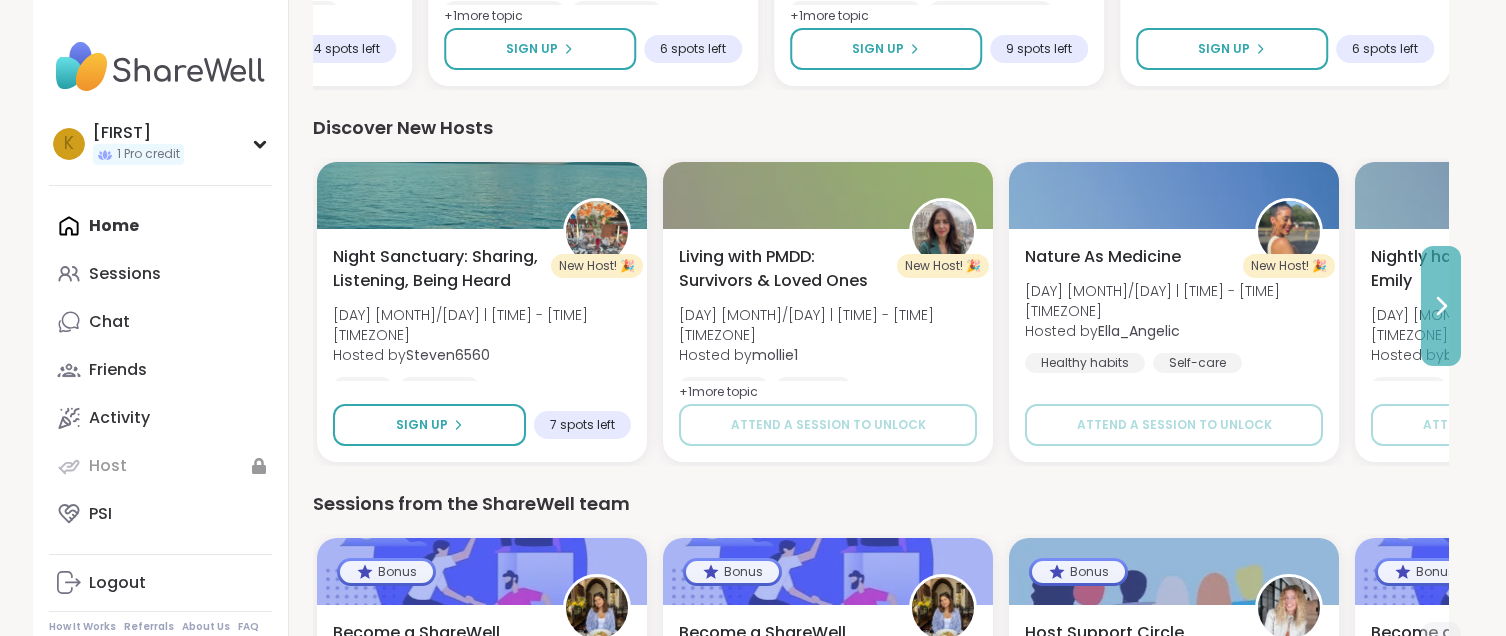 click 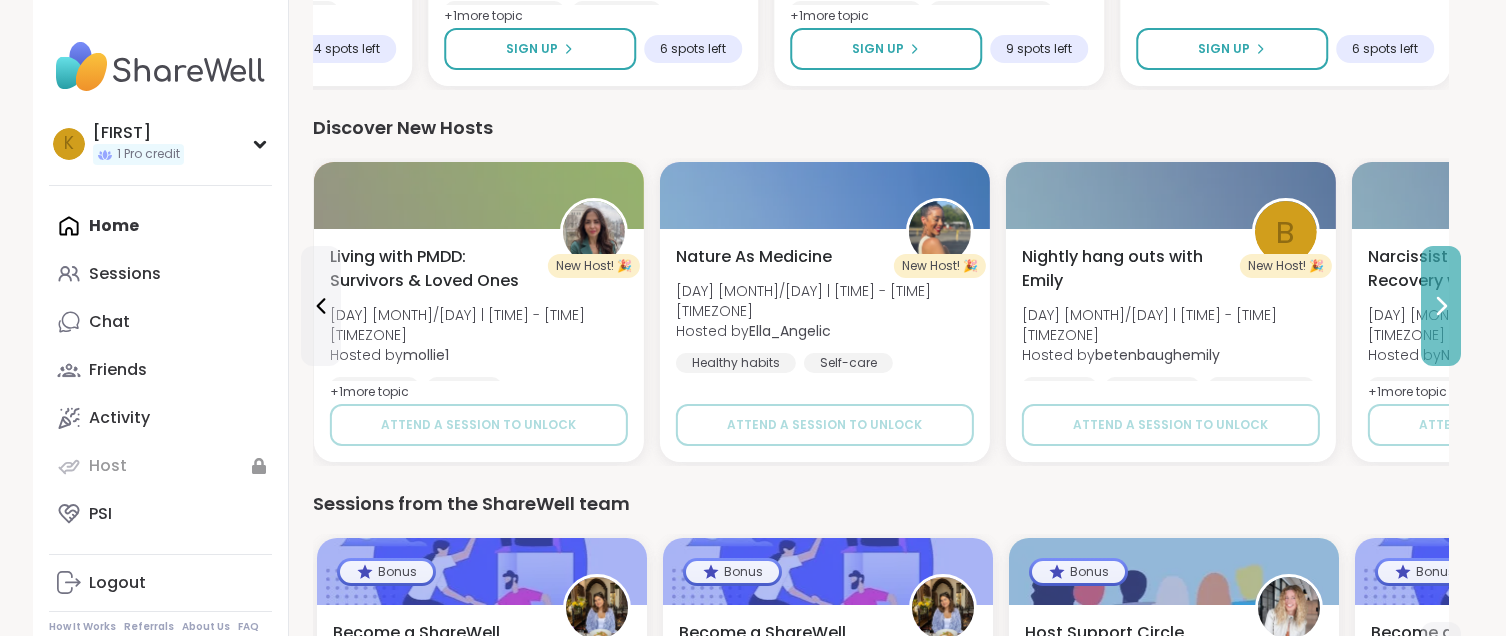 click 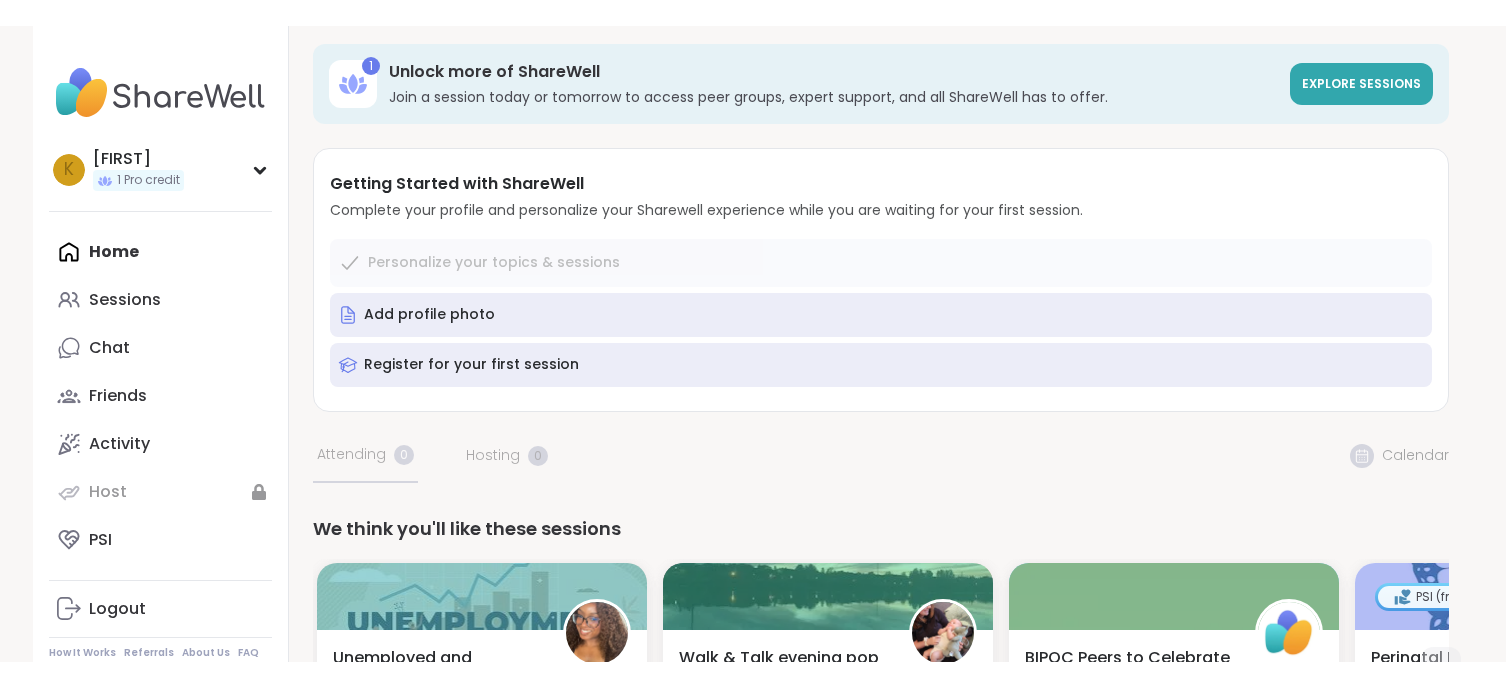 scroll, scrollTop: 0, scrollLeft: 0, axis: both 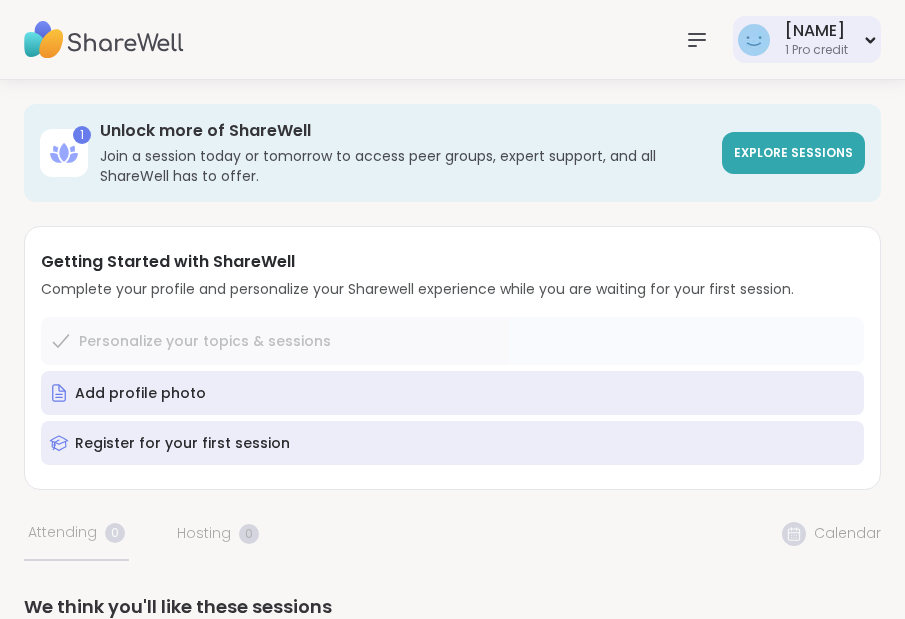 click on "[FIRST]" at bounding box center (816, 31) 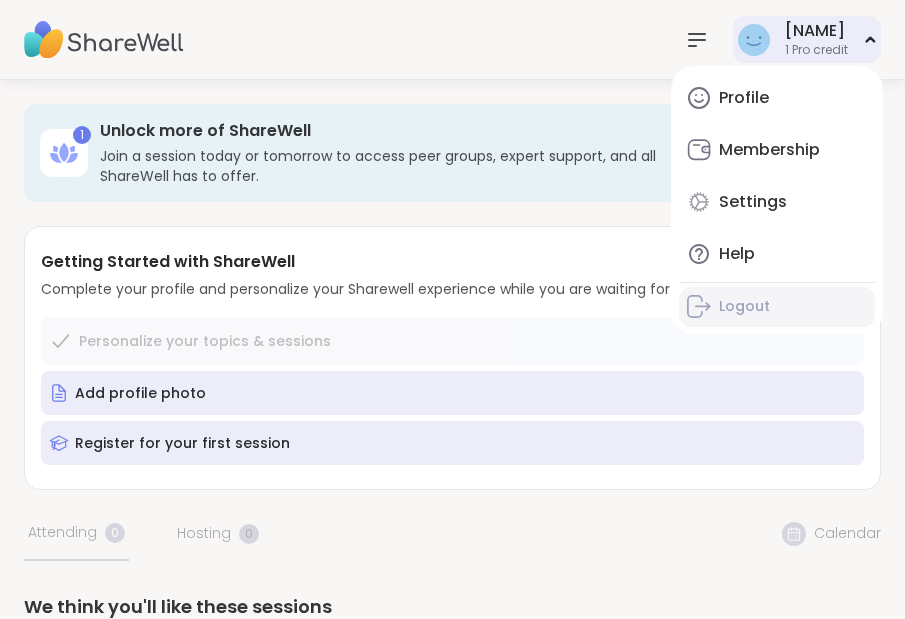 click on "Logout" at bounding box center [744, 307] 